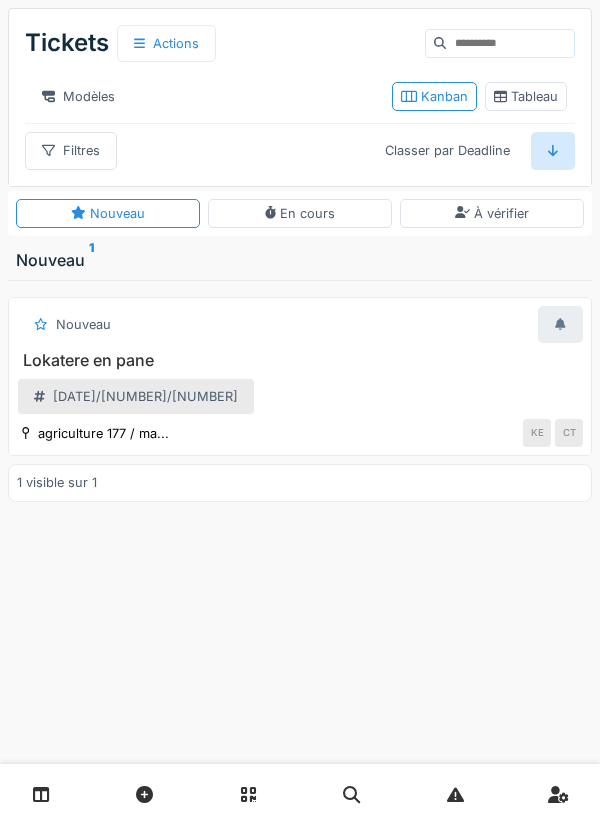 scroll, scrollTop: 0, scrollLeft: 0, axis: both 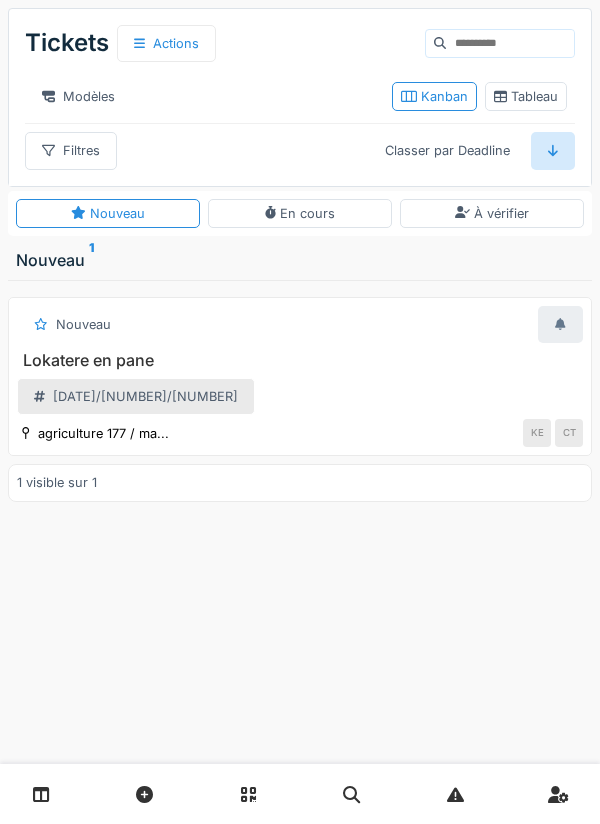 click at bounding box center [41, 794] 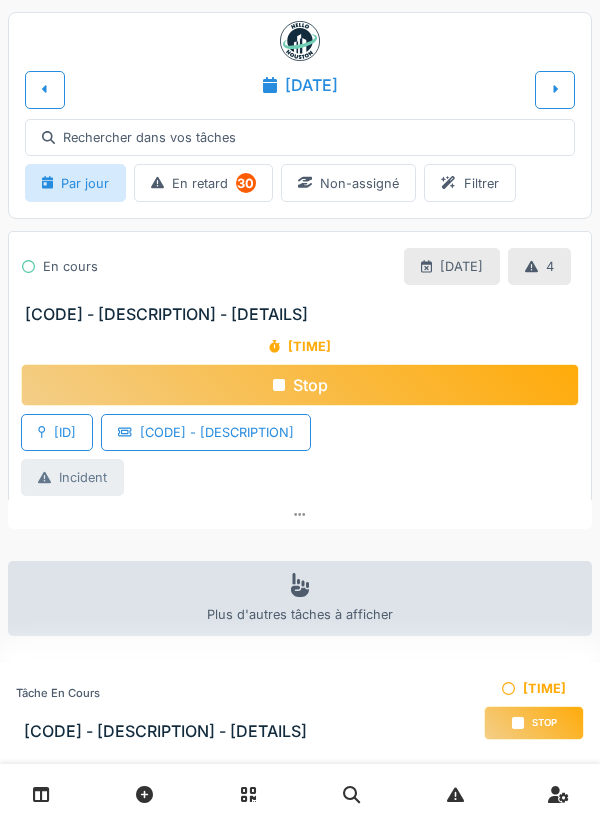 scroll, scrollTop: 0, scrollLeft: 0, axis: both 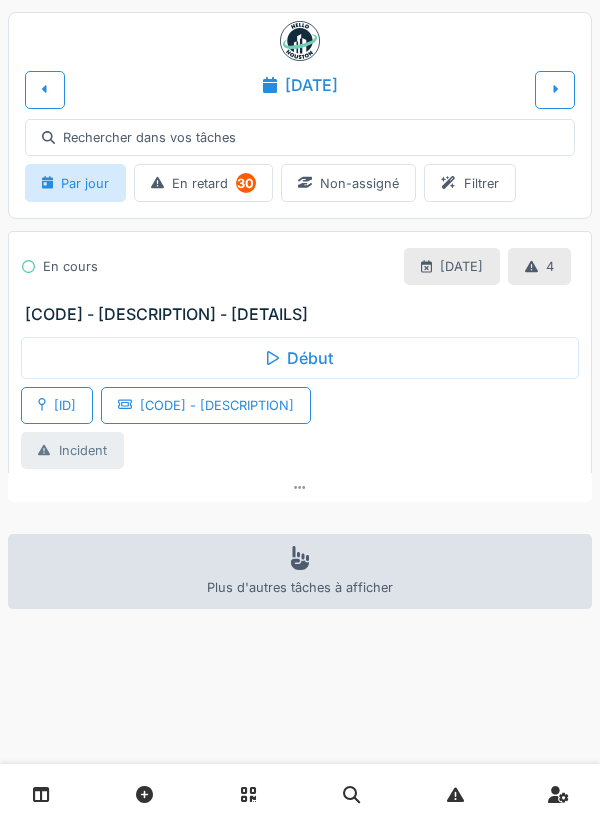 click at bounding box center (555, 89) 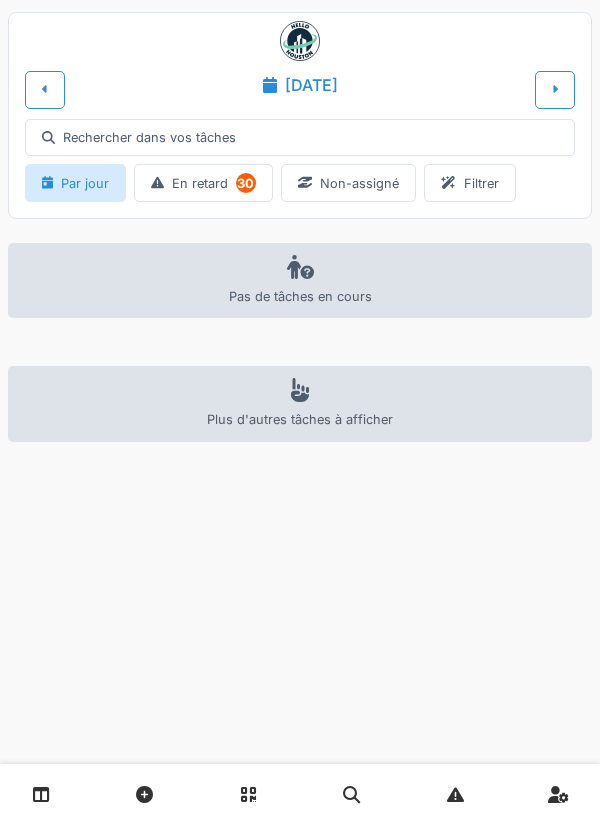 click at bounding box center [555, 89] 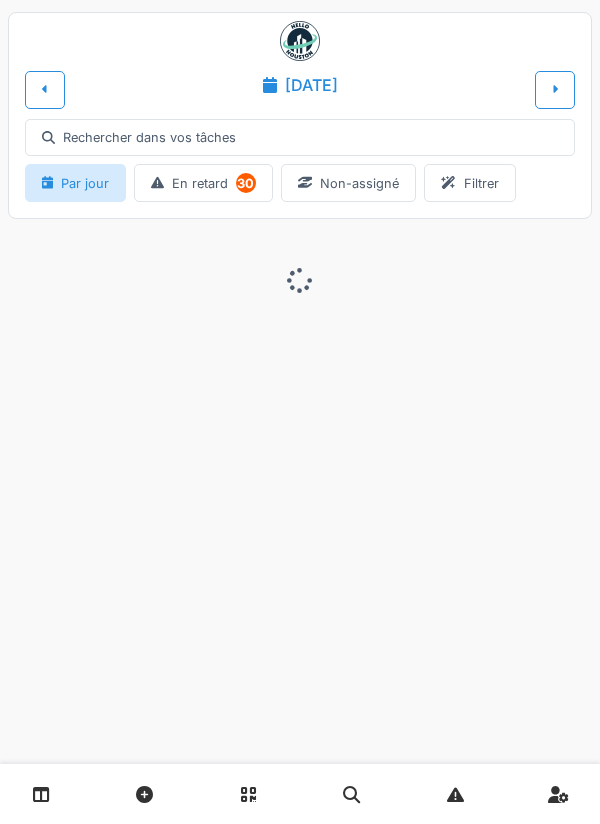 scroll, scrollTop: 0, scrollLeft: 0, axis: both 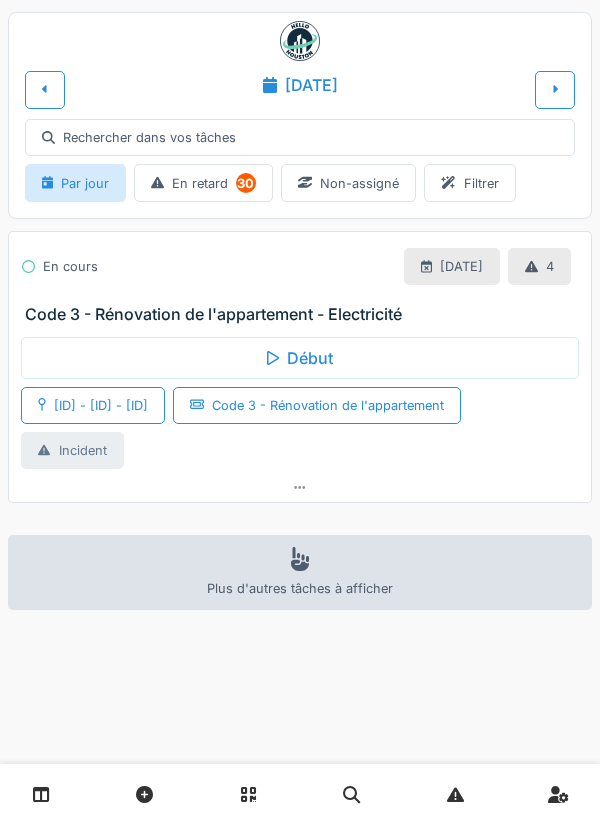 click at bounding box center (555, 89) 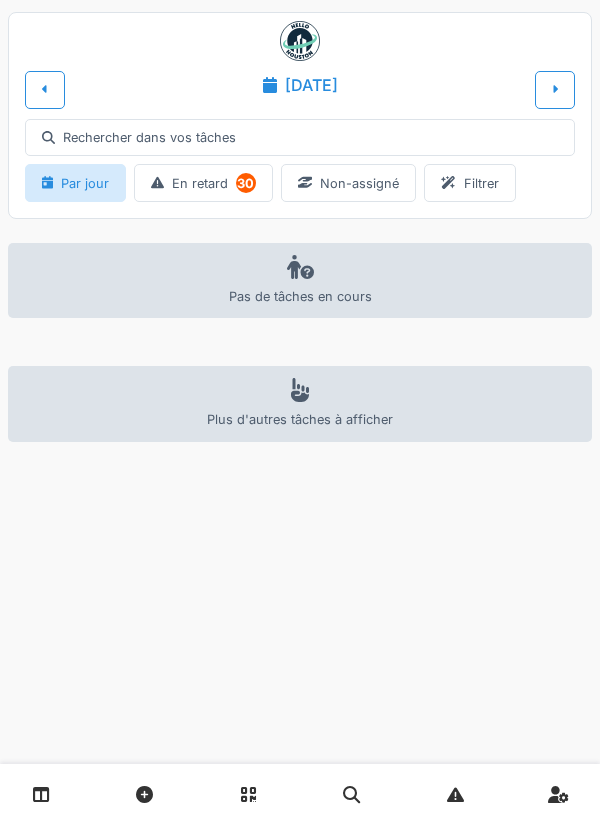 click at bounding box center [41, 794] 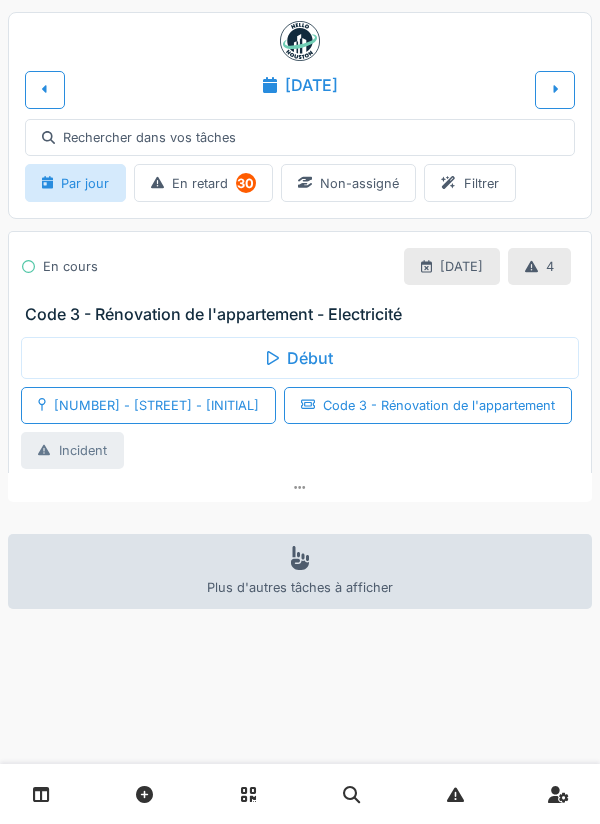 scroll, scrollTop: 0, scrollLeft: 0, axis: both 